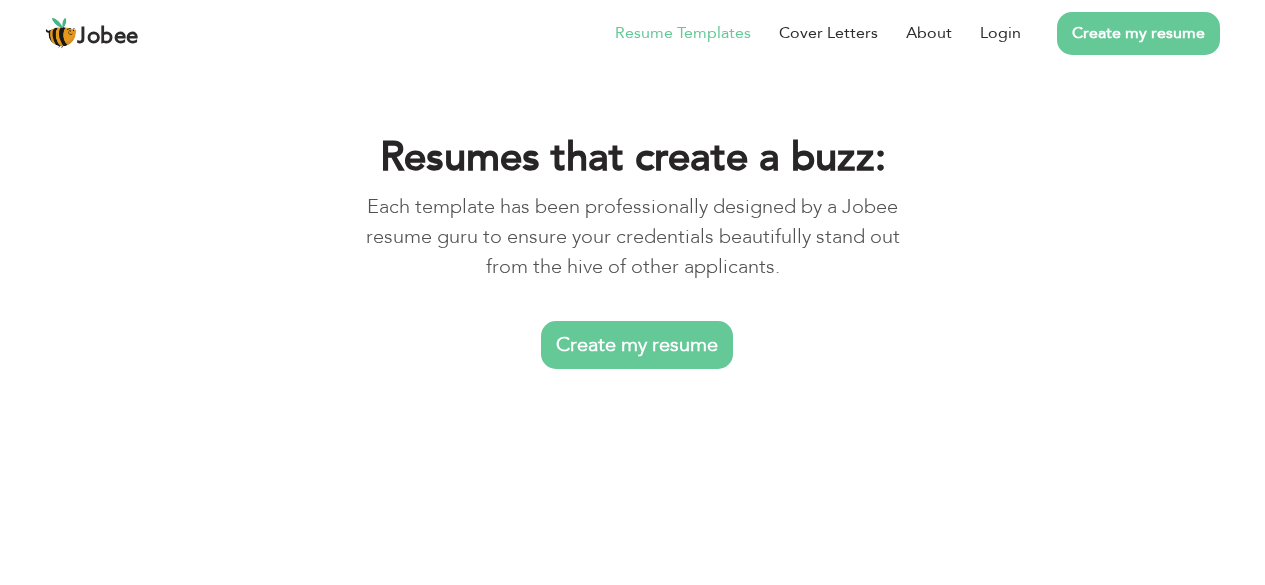 scroll, scrollTop: 0, scrollLeft: 0, axis: both 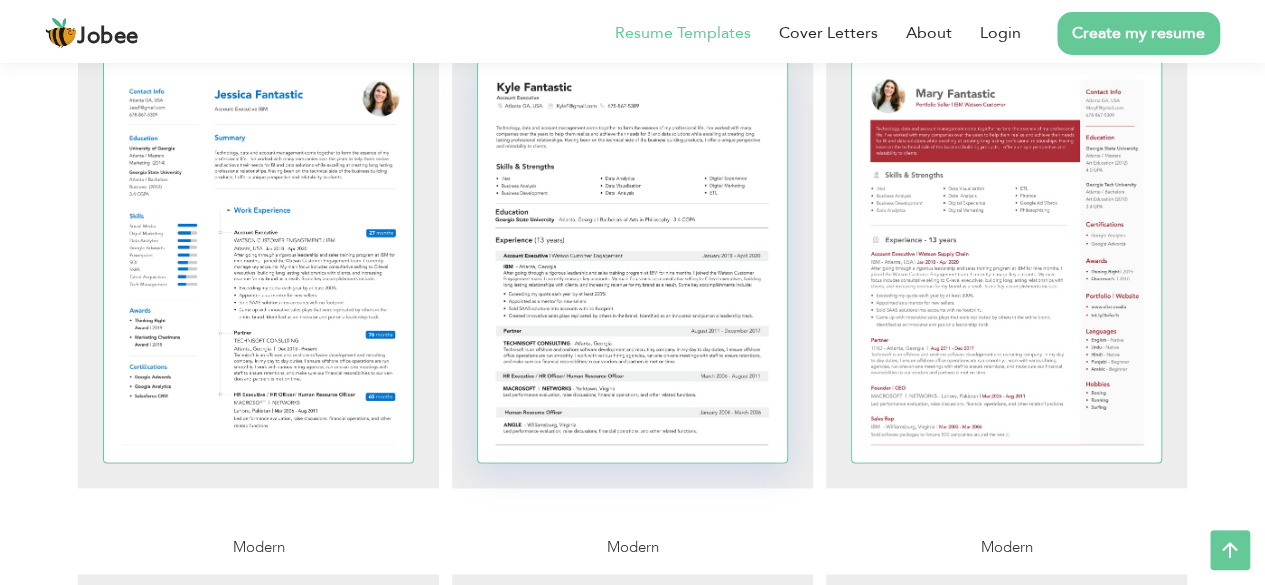 click at bounding box center [633, 261] 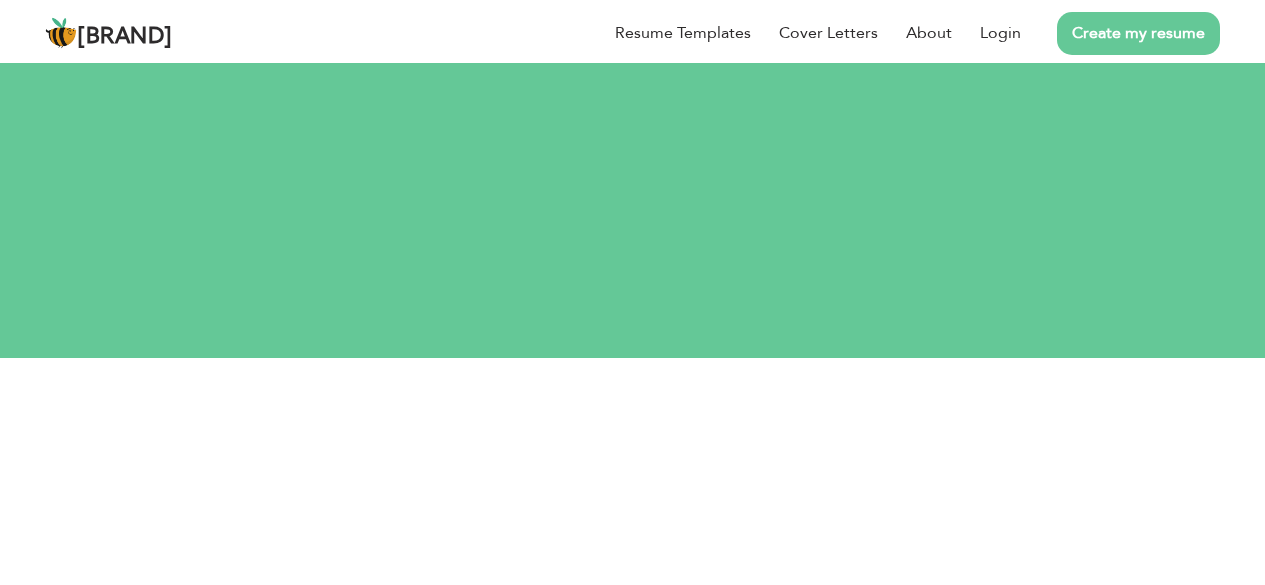 scroll, scrollTop: 0, scrollLeft: 0, axis: both 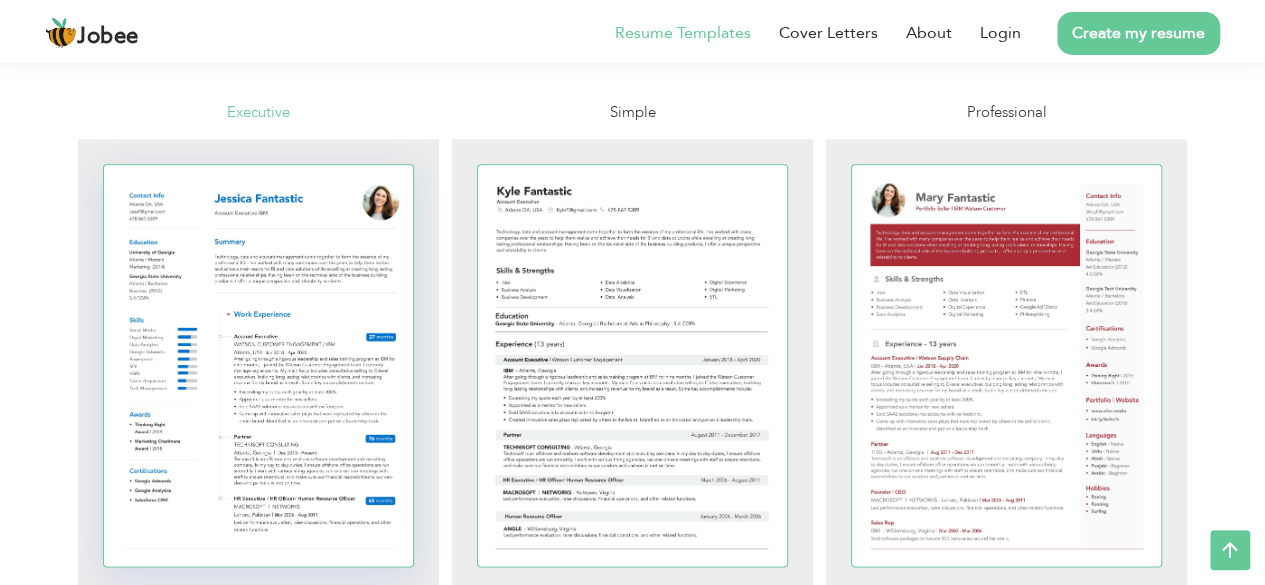 click at bounding box center (259, 365) 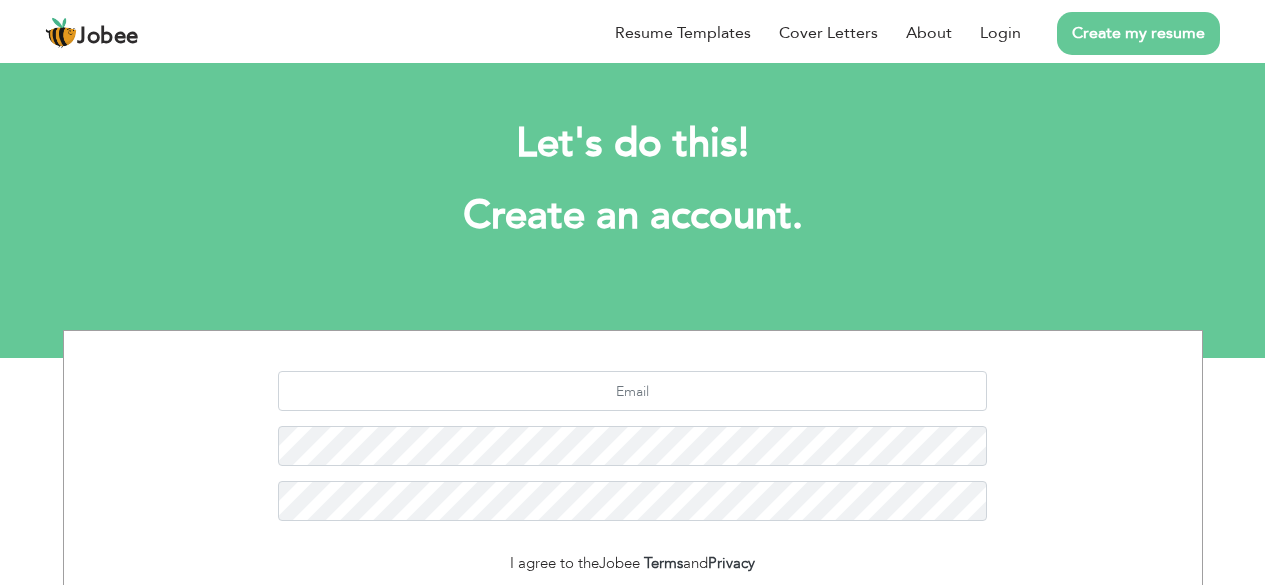 scroll, scrollTop: 0, scrollLeft: 0, axis: both 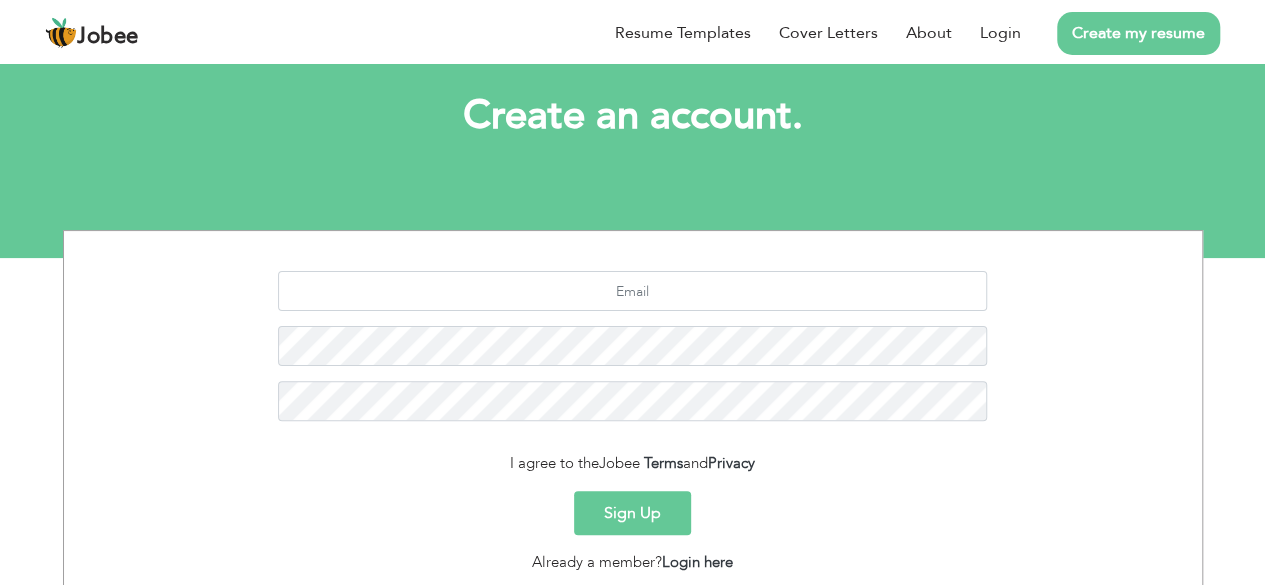 click on "Sign Up" at bounding box center (632, 513) 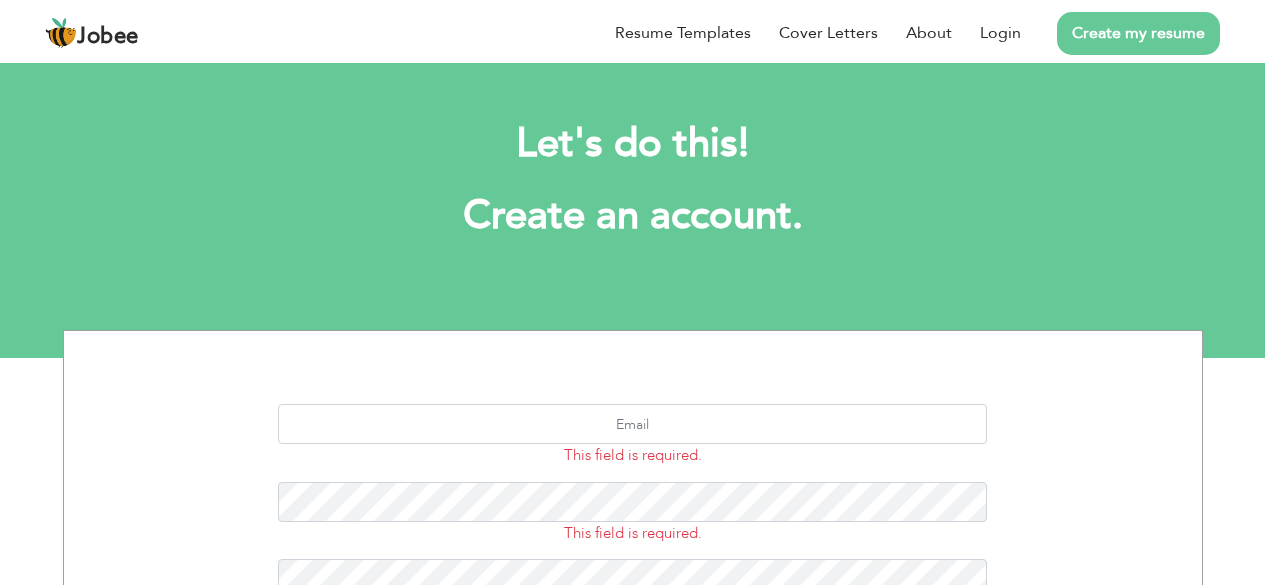 scroll, scrollTop: 0, scrollLeft: 0, axis: both 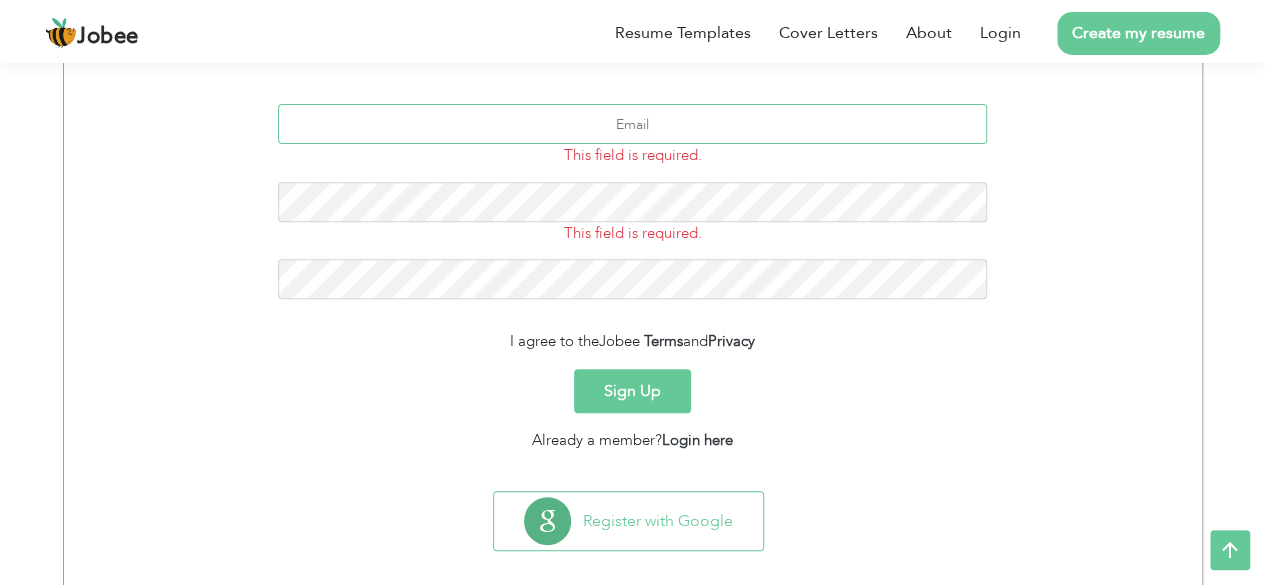 click at bounding box center [632, 124] 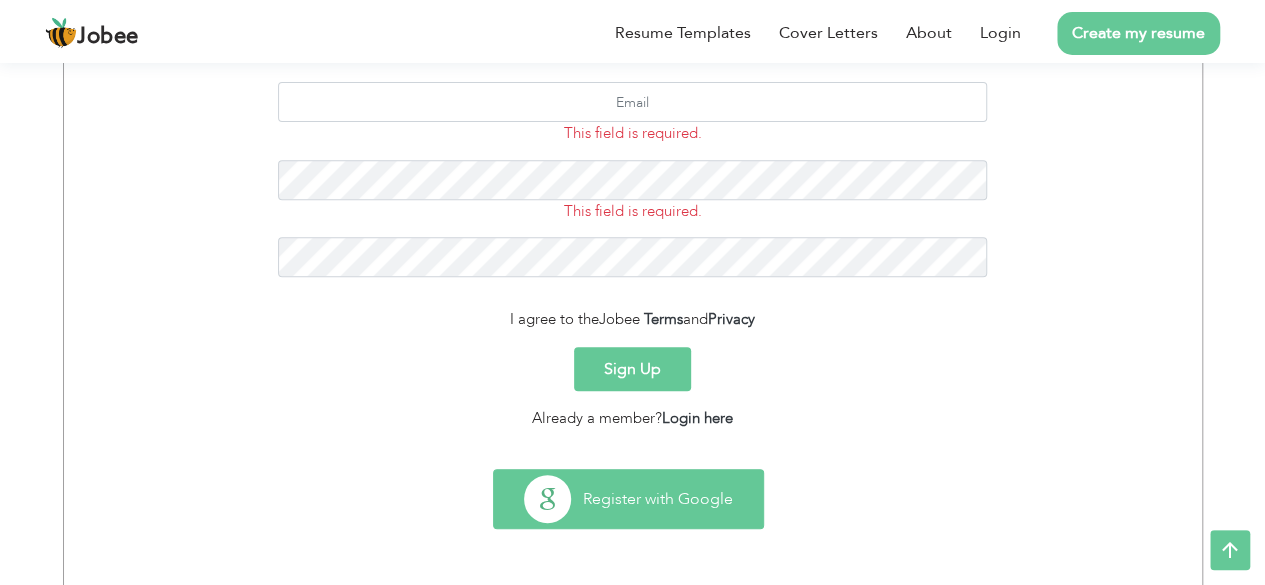 click on "Register with Google" at bounding box center [628, 499] 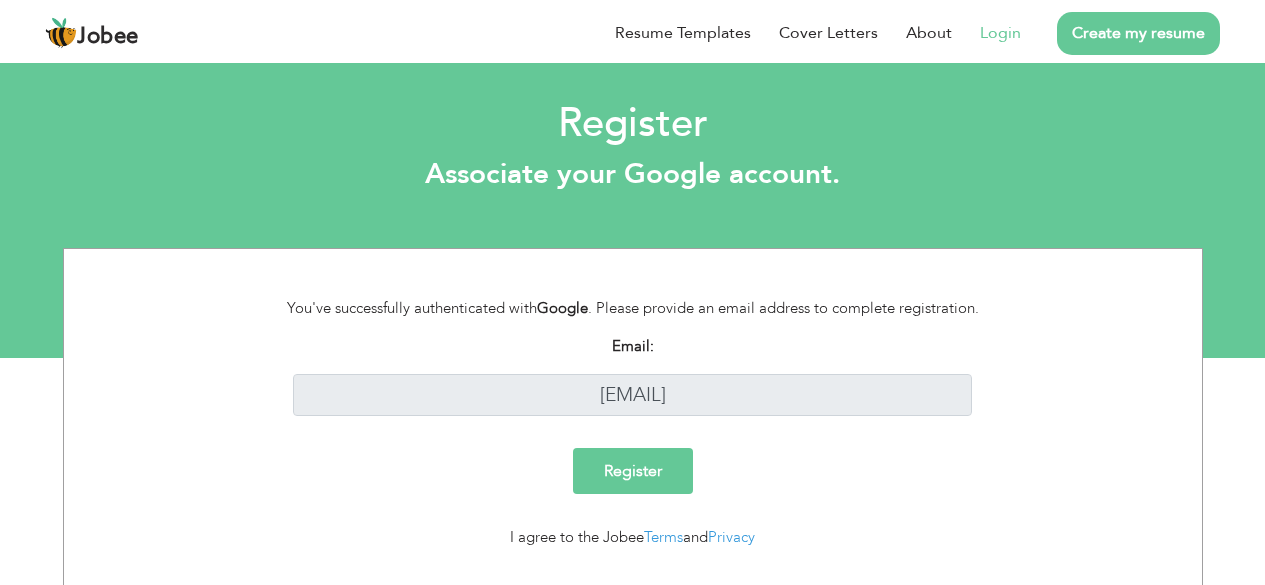 scroll, scrollTop: 0, scrollLeft: 0, axis: both 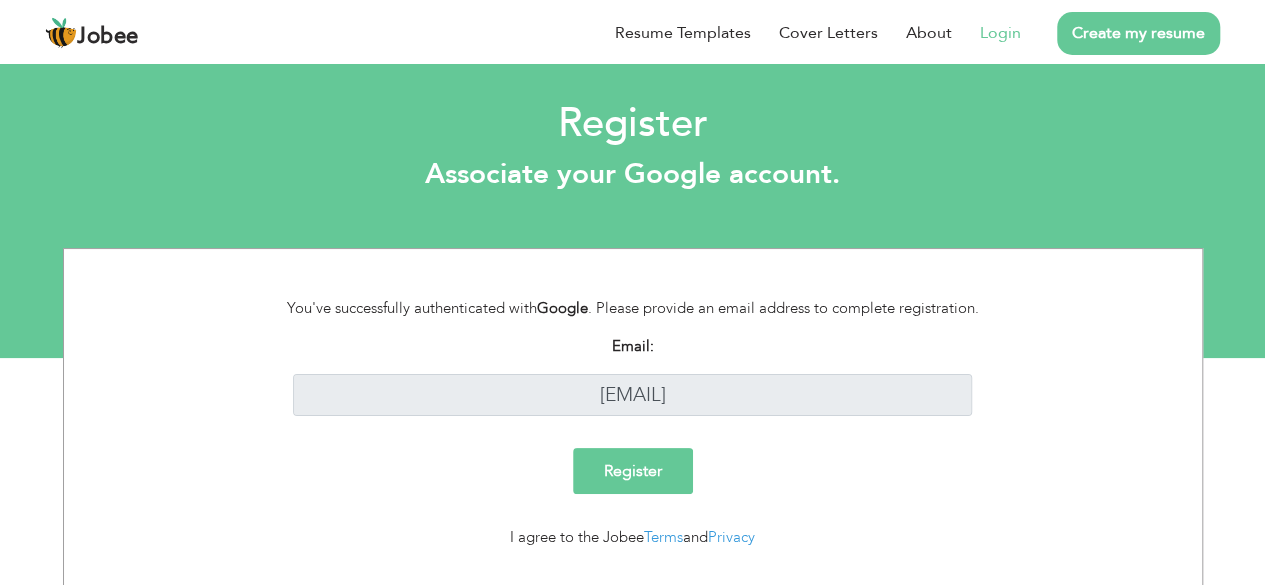 click on "Register" at bounding box center [633, 471] 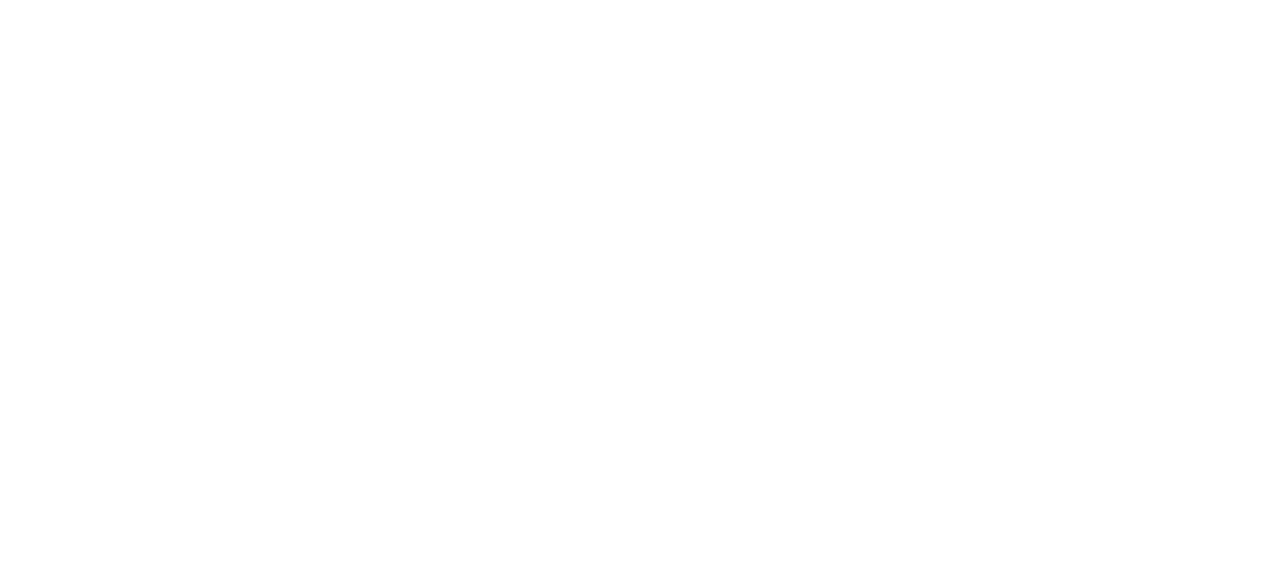 scroll, scrollTop: 0, scrollLeft: 0, axis: both 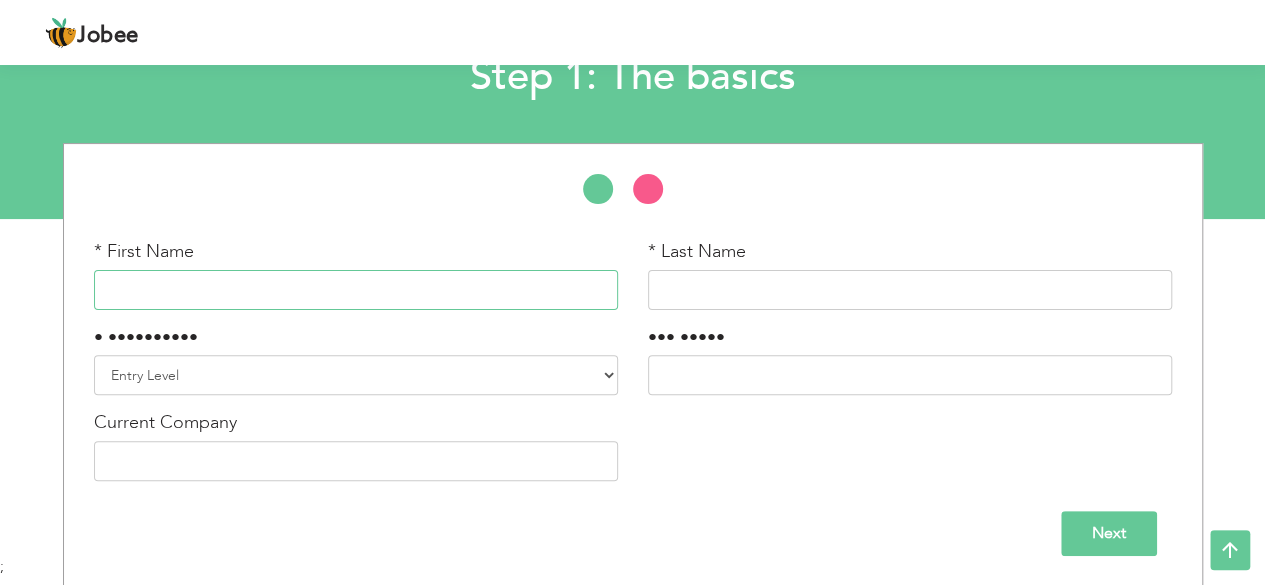 click at bounding box center [356, 290] 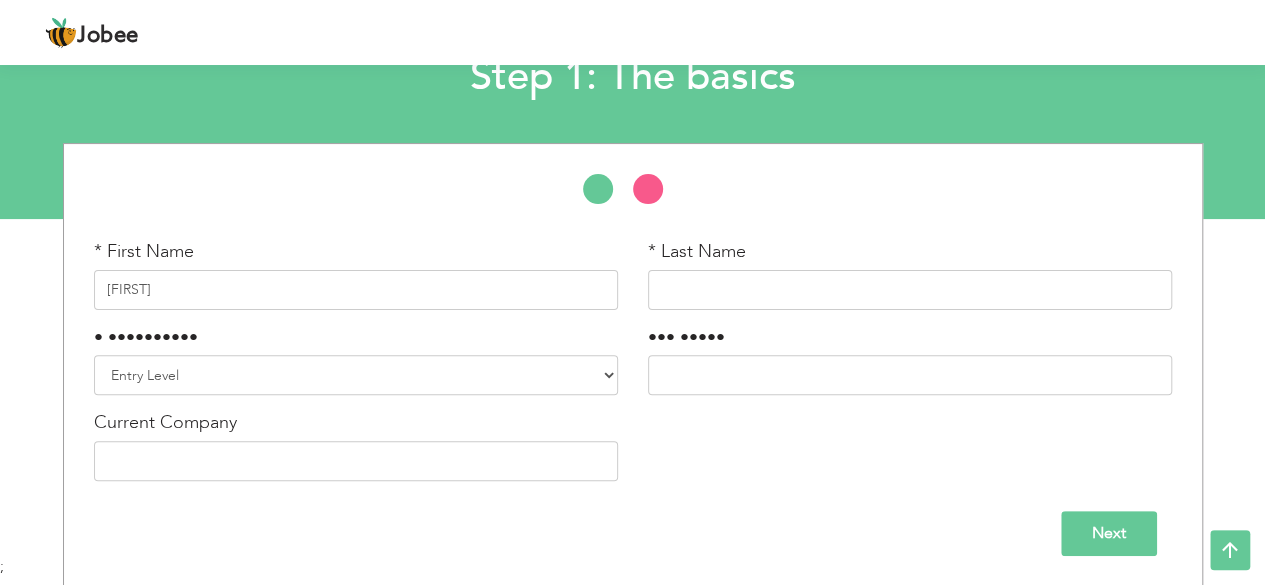 type on "[LAST]" 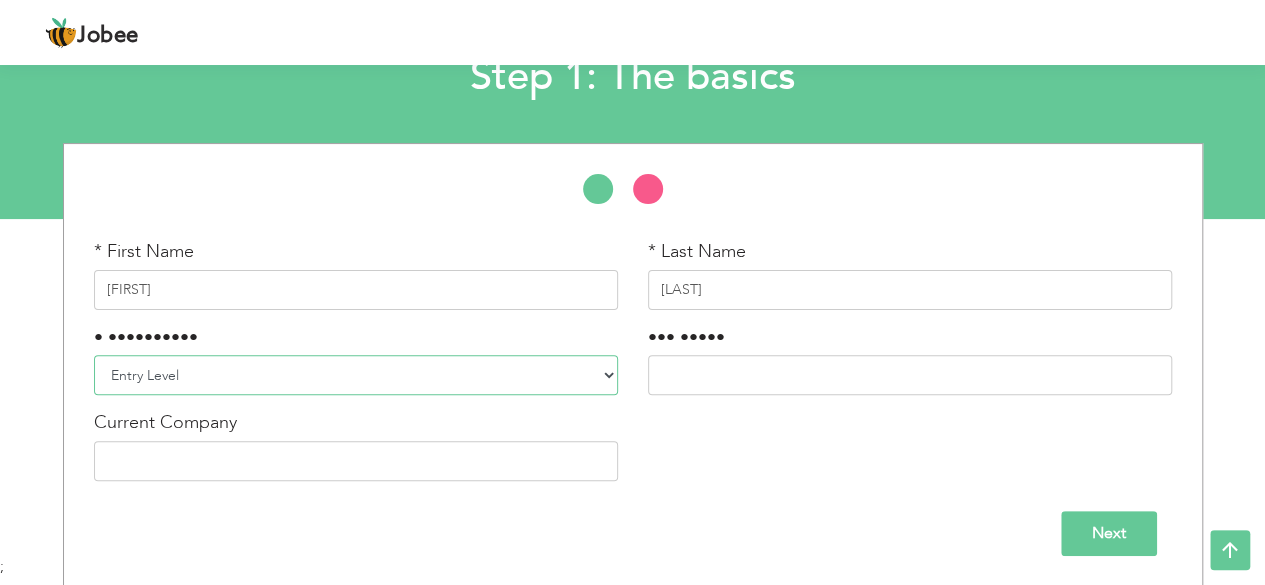 click on "Entry Level
Less than 1 Year
1 Year
2 Years
3 Years
4 Years
5 Years
6 Years
7 Years
8 Years
9 Years
10 Years
11 Years
12 Years
13 Years
14 Years
15 Years
16 Years
17 Years
18 Years
19 Years
20 Years
21 Years
22 Years
23 Years
24 Years
25 Years
26 Years
27 Years
28 Years
29 Years
30 Years
31 Years
32 Years
33 Years
34 Years
35 Years
More than 35 Years" at bounding box center [356, 375] 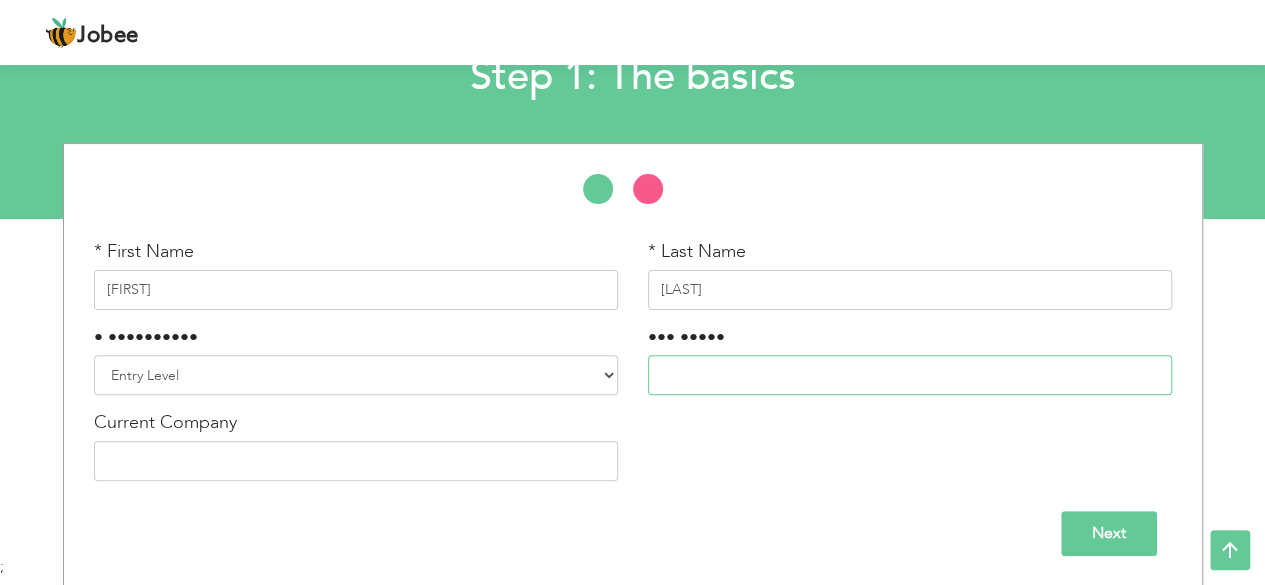 click at bounding box center [910, 375] 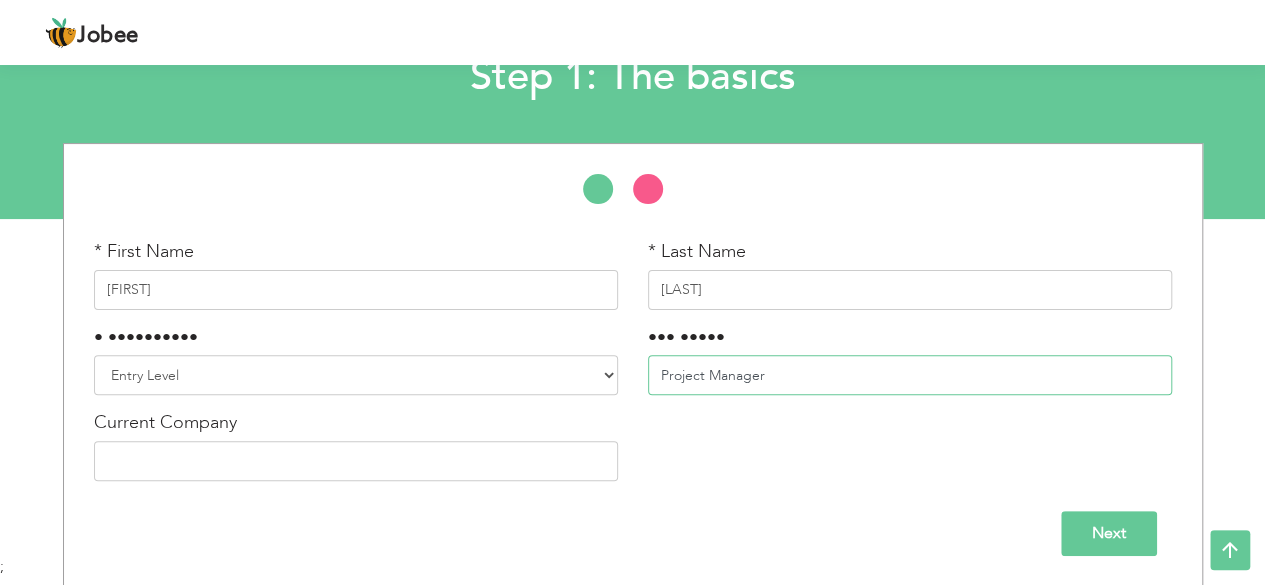 type on "Project Manager" 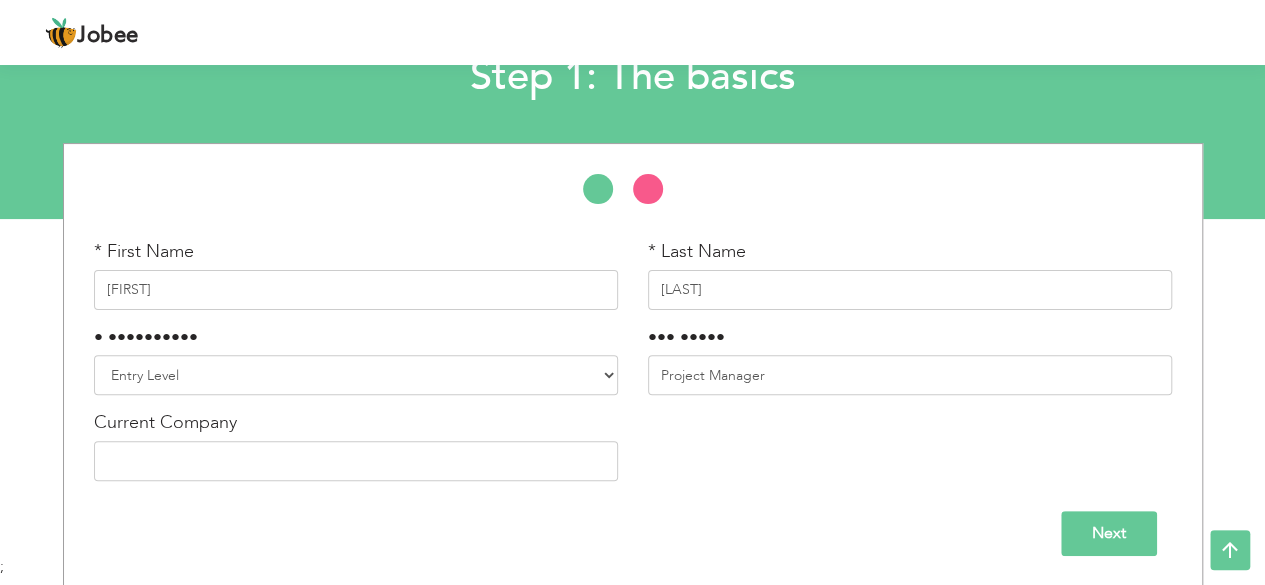 click on "Current Company" at bounding box center (356, 453) 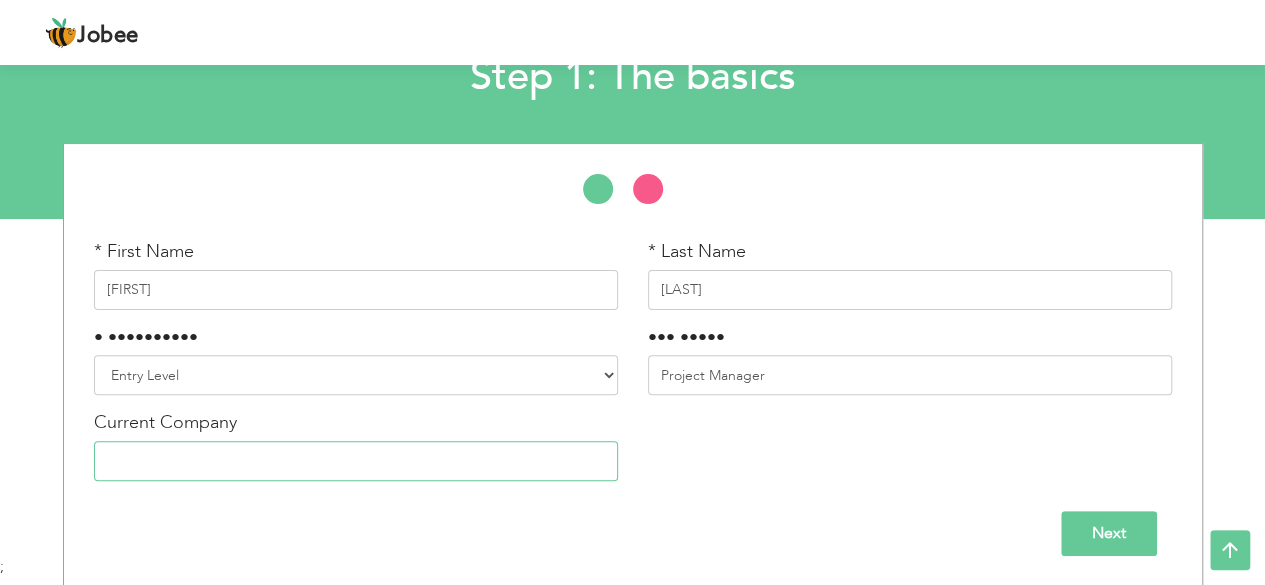 click at bounding box center [356, 461] 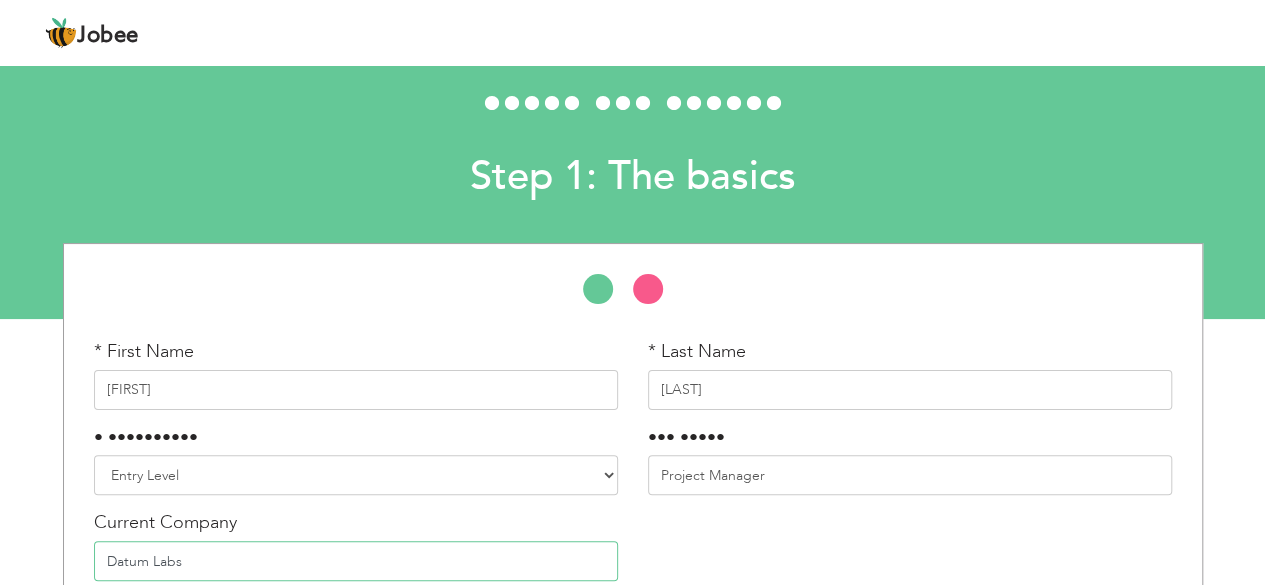 scroll, scrollTop: 139, scrollLeft: 0, axis: vertical 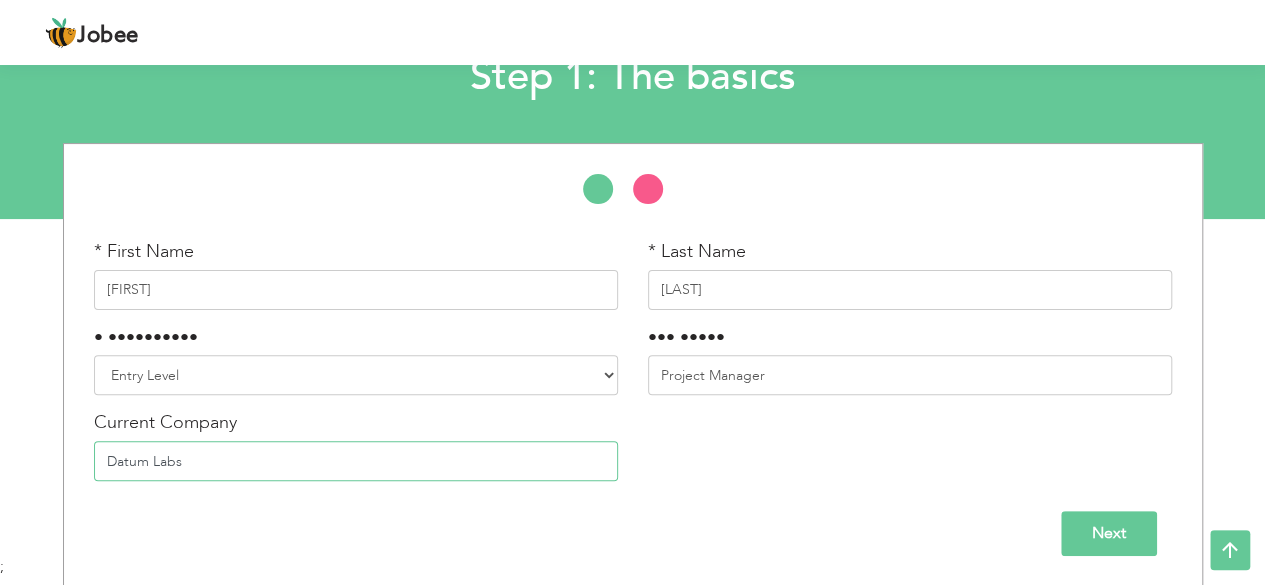 type on "Datum Labs" 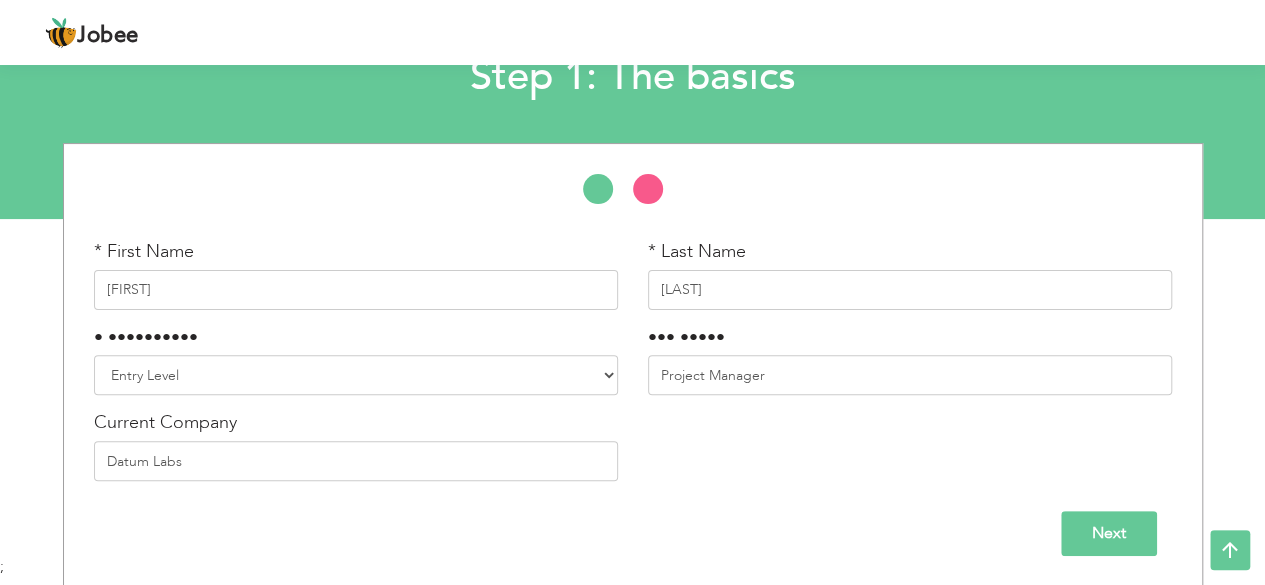 click on "Next" at bounding box center (1109, 533) 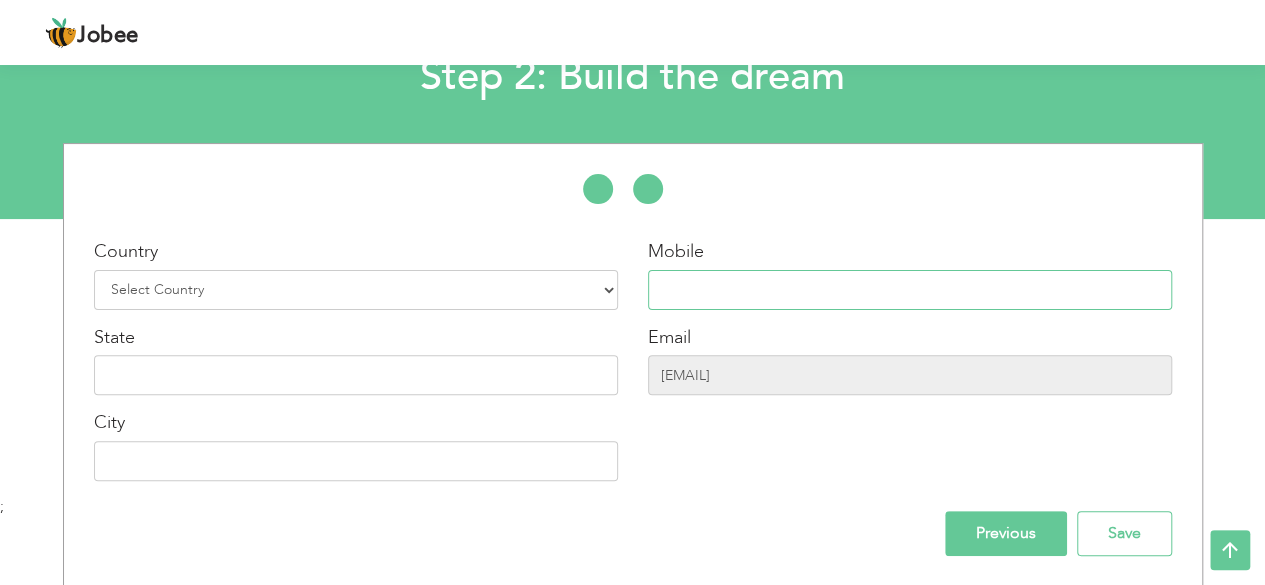 click at bounding box center (910, 290) 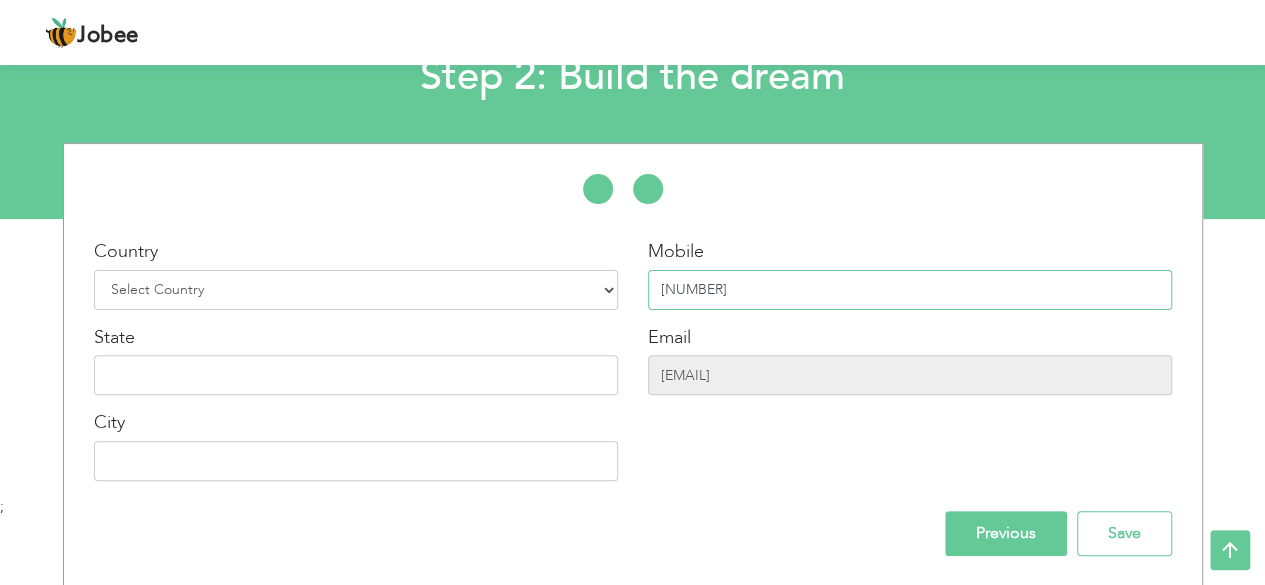 type on "[NUMBER]" 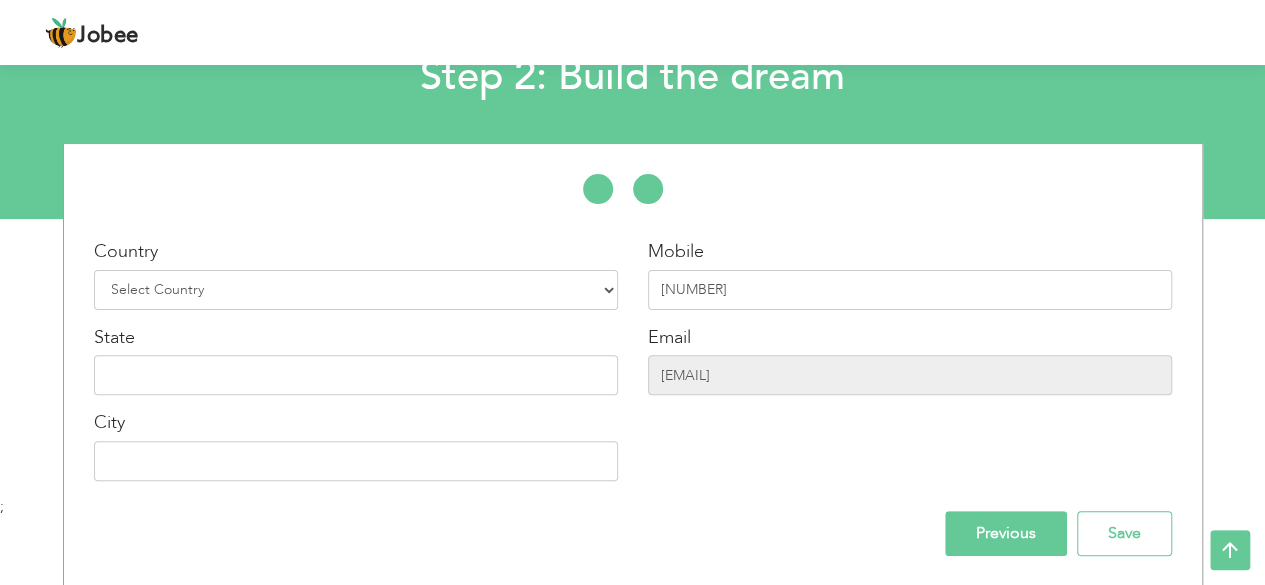 click on "Let's get buzzy!
Step 2: Build the dream
* First Name
[FIRST]
* Last Name
[LAST]
* Experience" at bounding box center [632, 69] 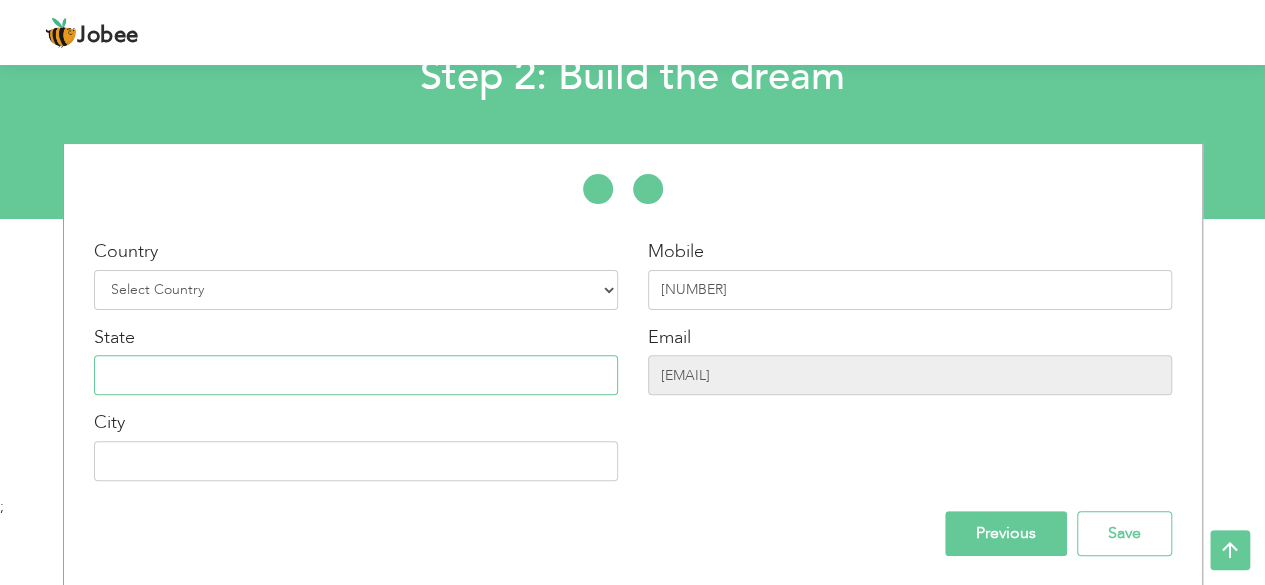 click at bounding box center [356, 375] 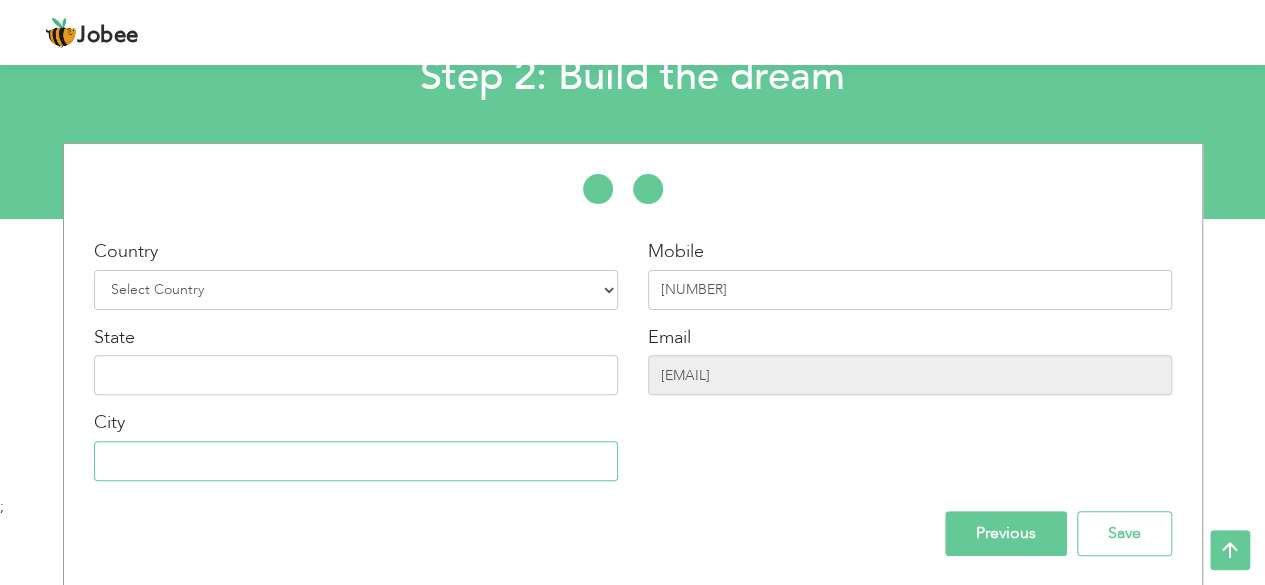 click at bounding box center (356, 461) 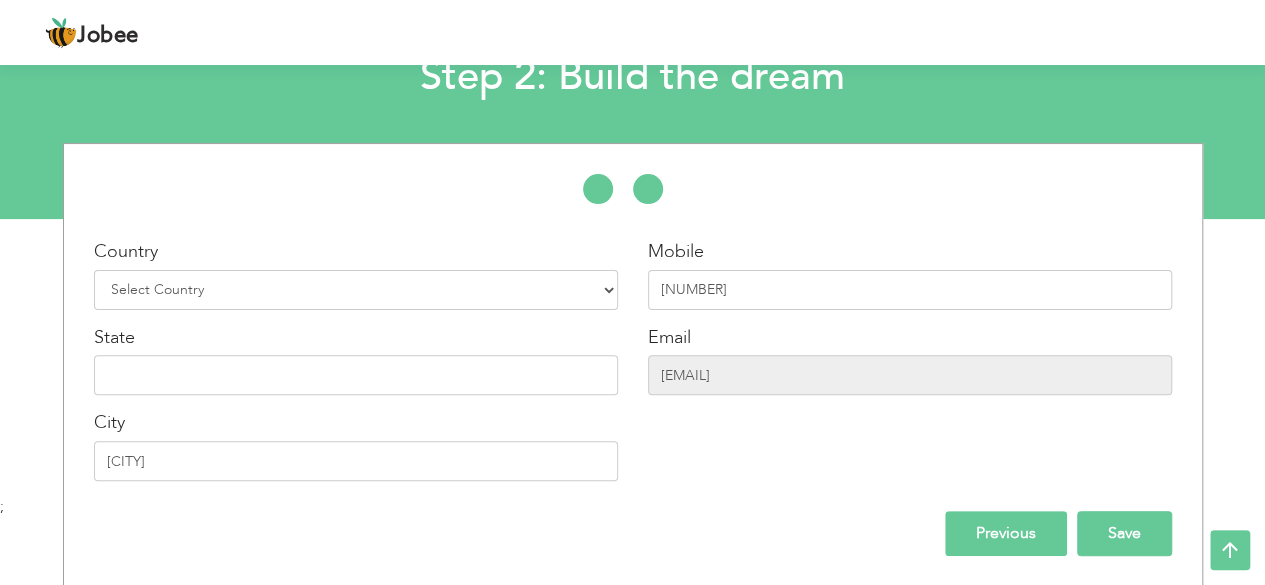 click on "Save" at bounding box center (1124, 533) 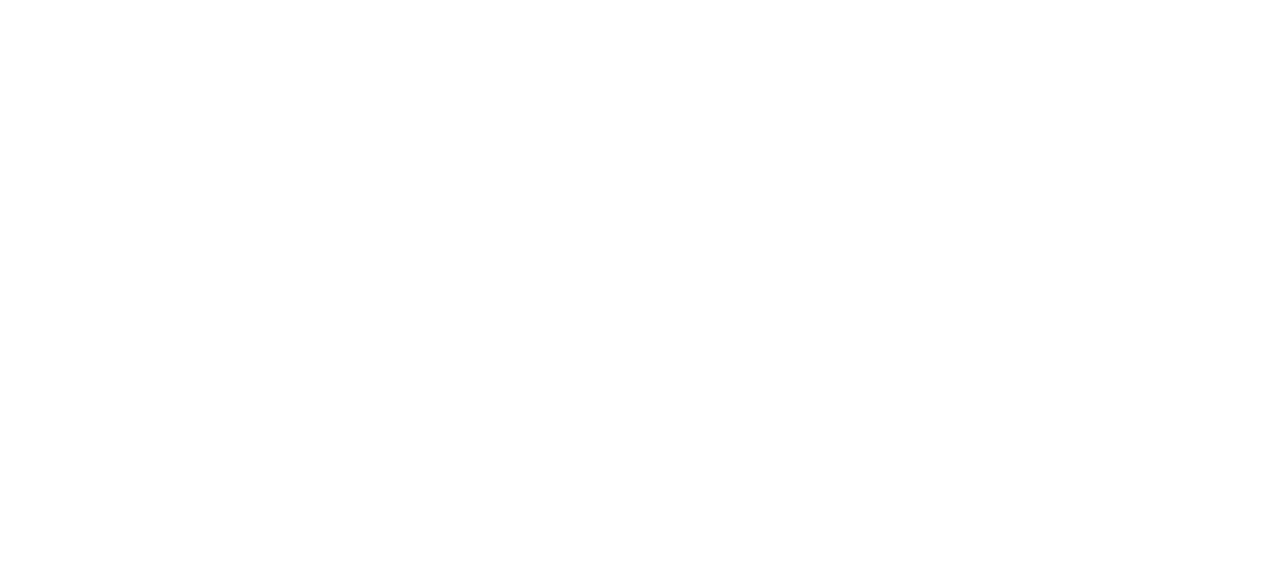 scroll, scrollTop: 0, scrollLeft: 0, axis: both 